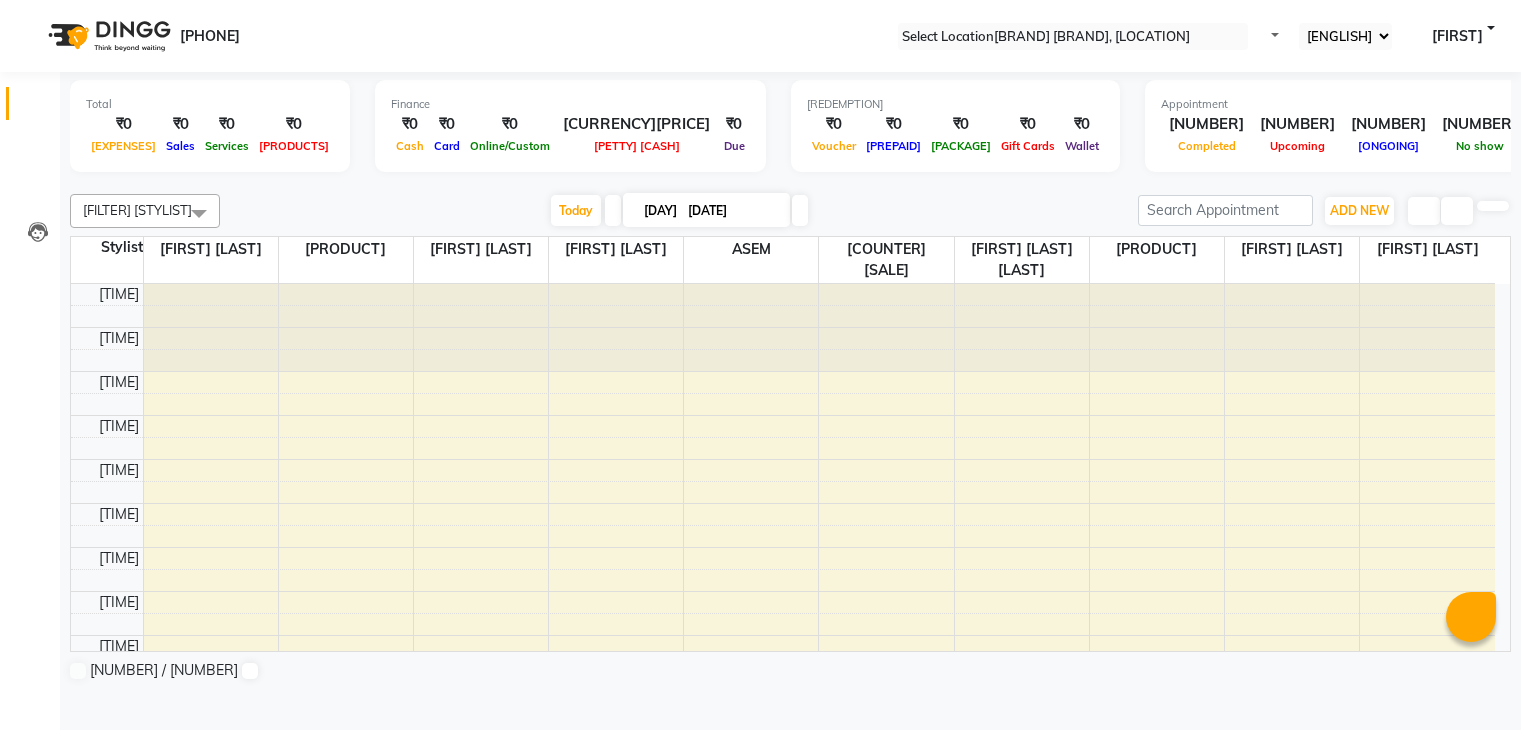 scroll, scrollTop: 0, scrollLeft: 0, axis: both 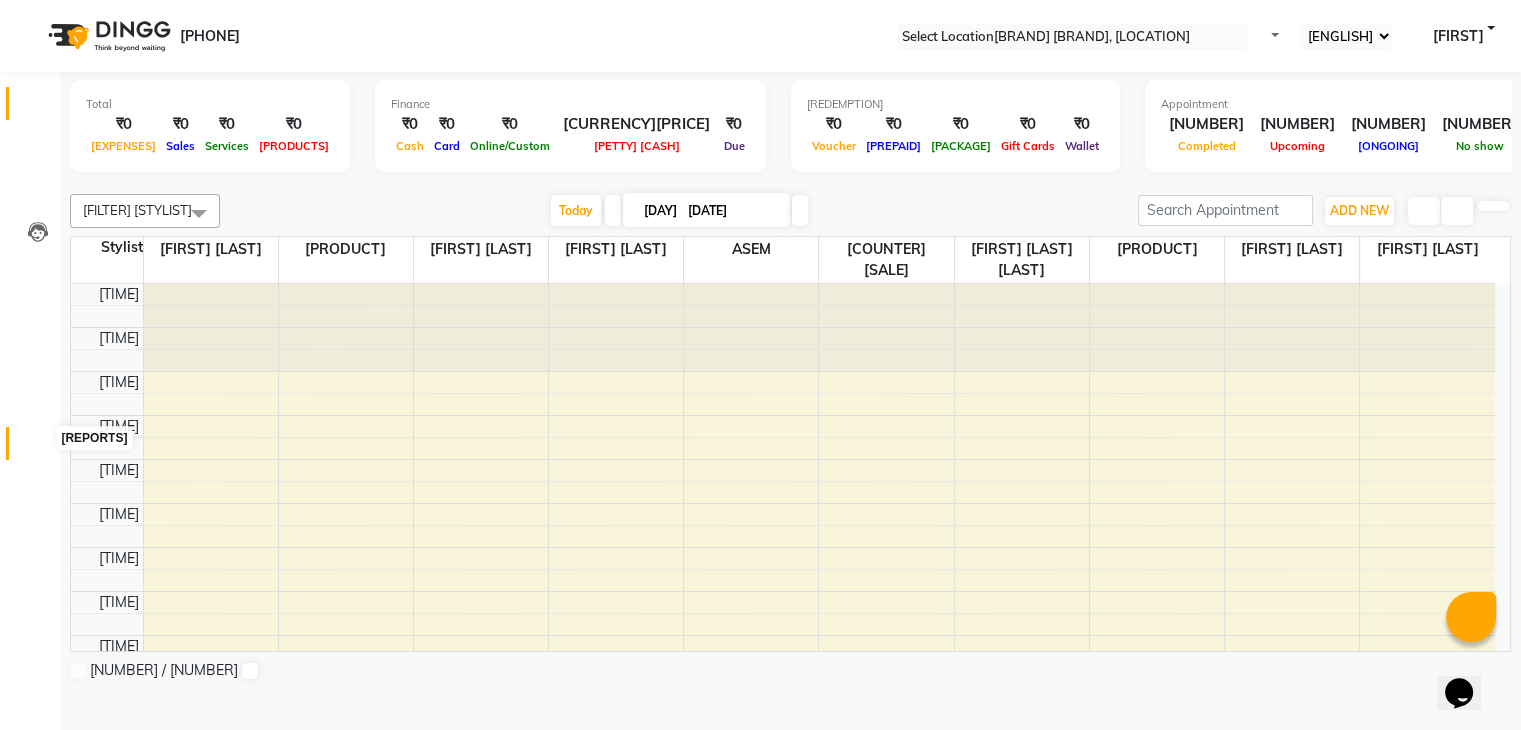 click at bounding box center [38, 448] 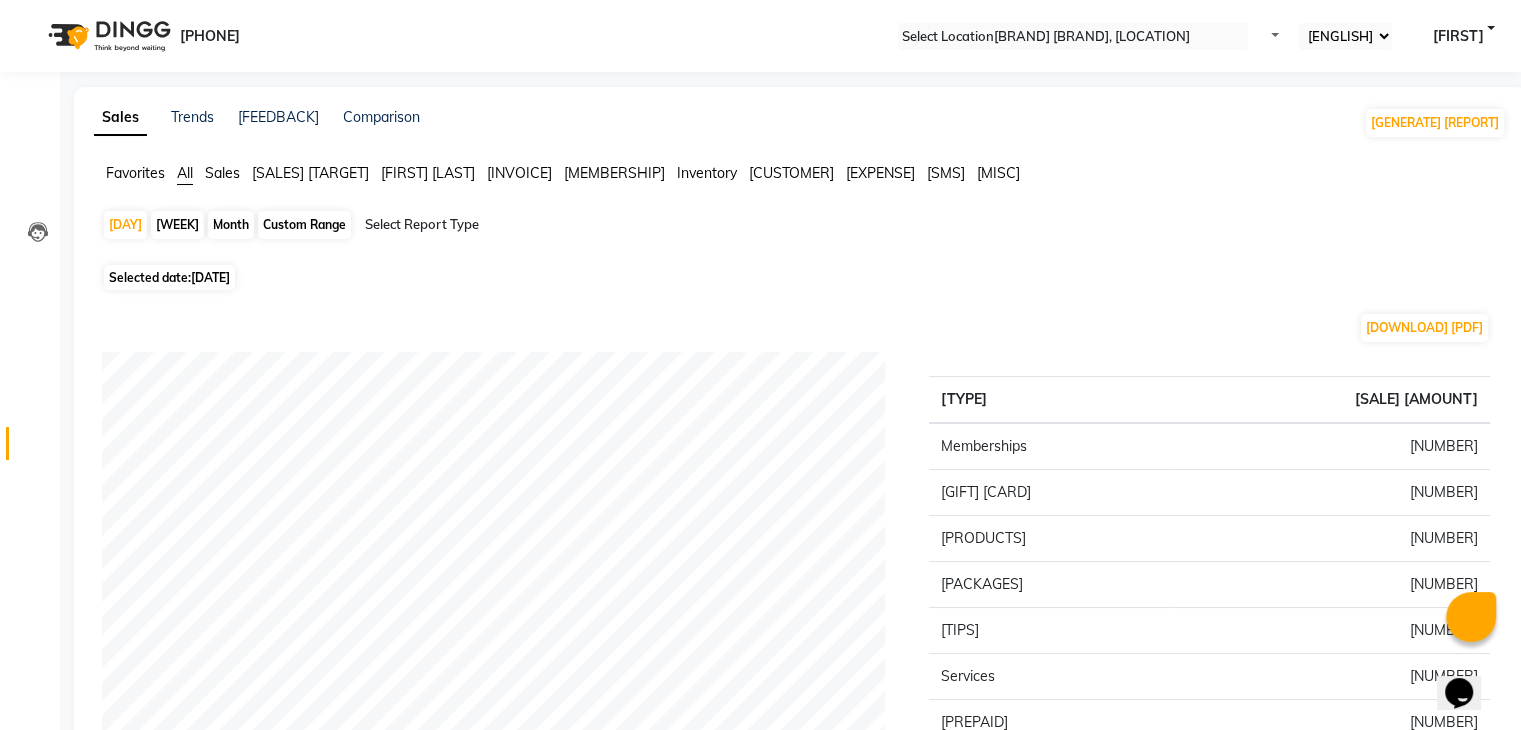 click on "Month" at bounding box center [231, 225] 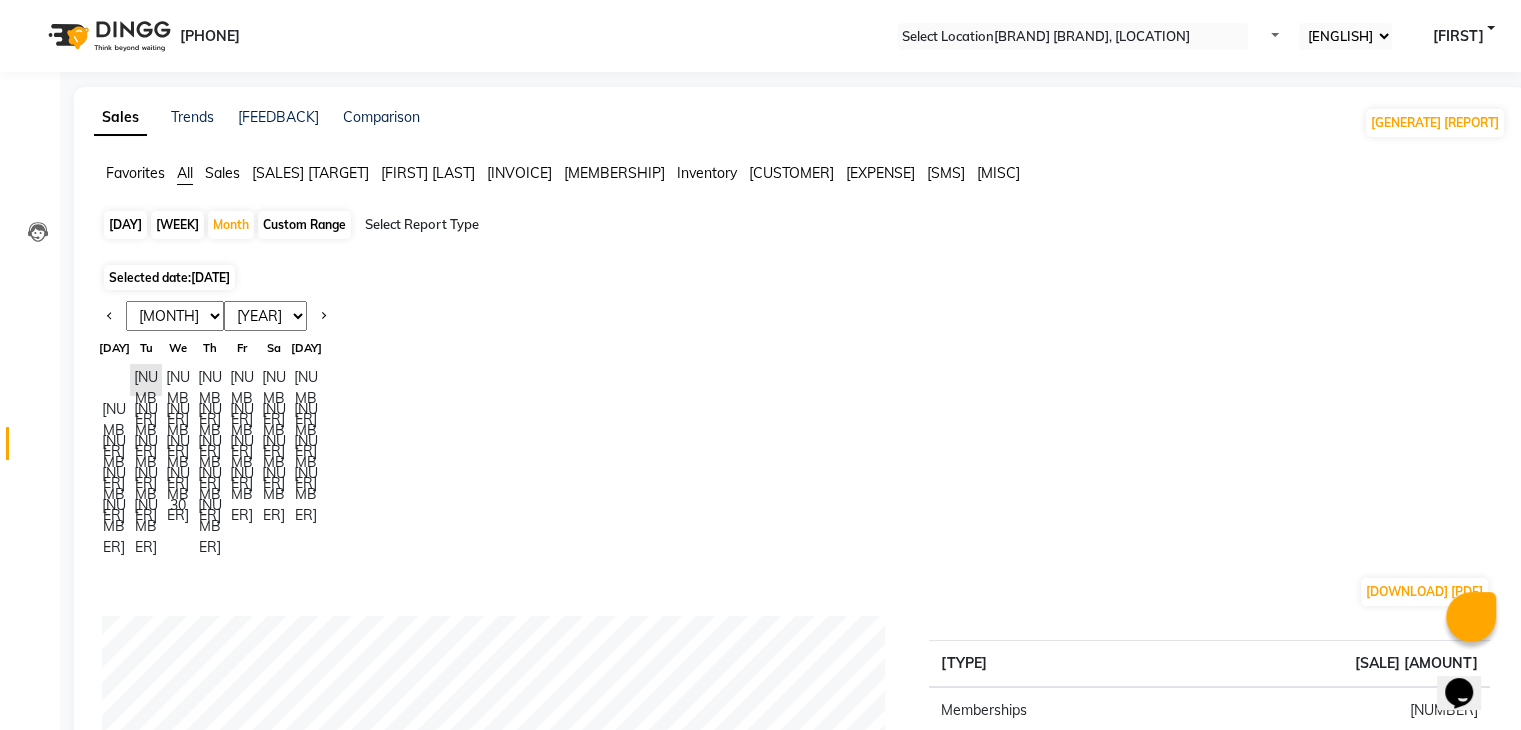 click on "[MONTH] [MONTH] [MONTH] [MONTH] [MONTH] [MONTH] [MONTH] [MONTH] [MONTH] [MONTH] [MONTH] [MONTH]" at bounding box center [175, 316] 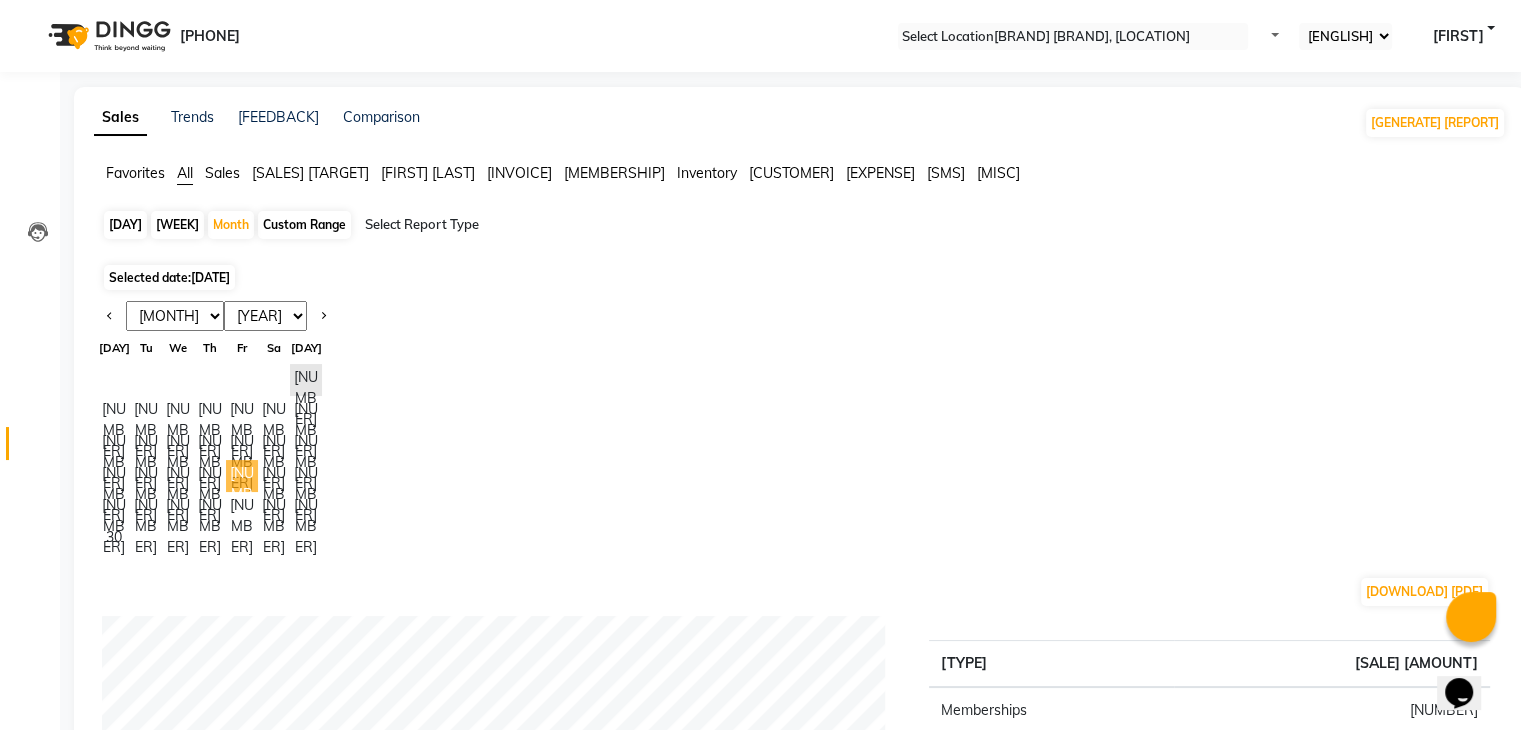 click on "[NUMBER]" at bounding box center (242, 476) 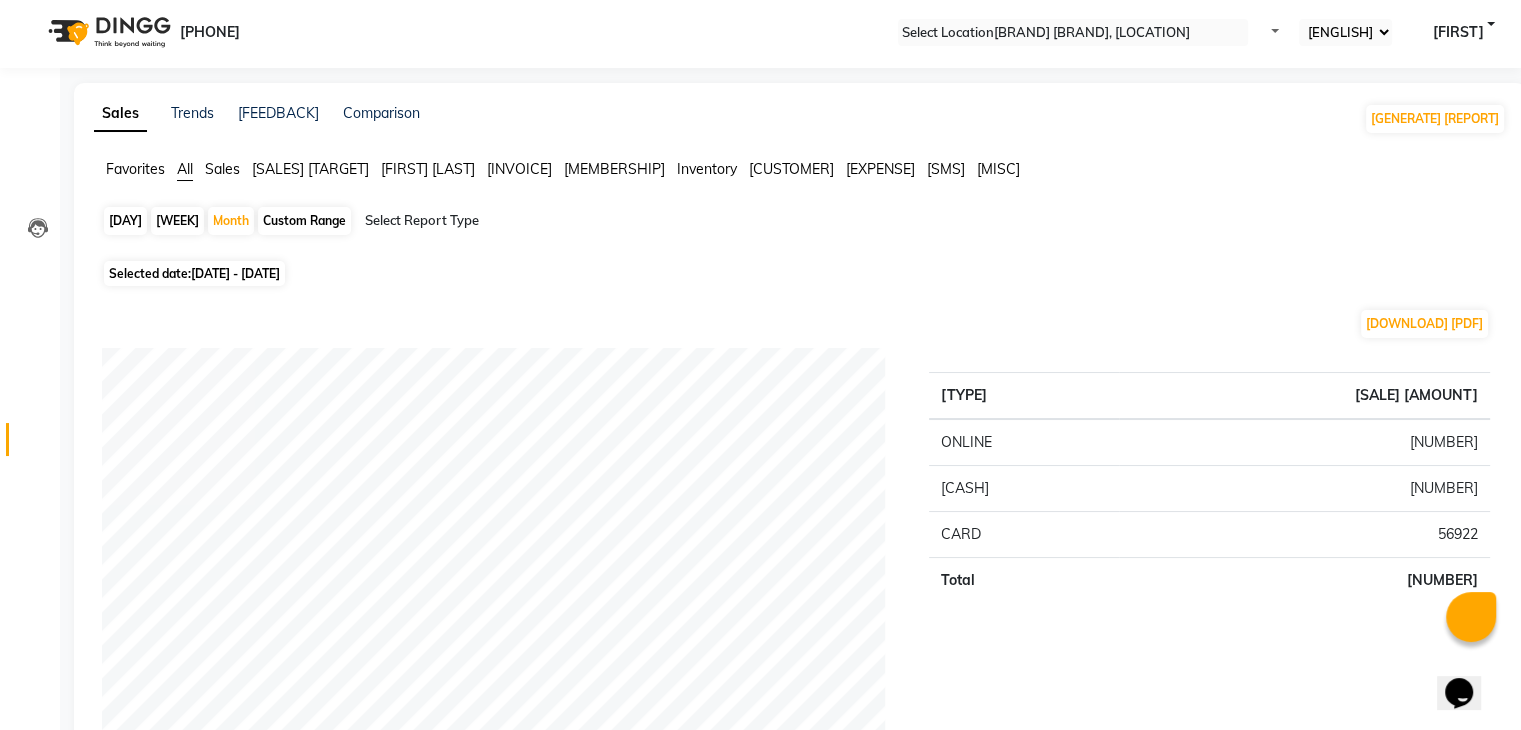 scroll, scrollTop: 0, scrollLeft: 0, axis: both 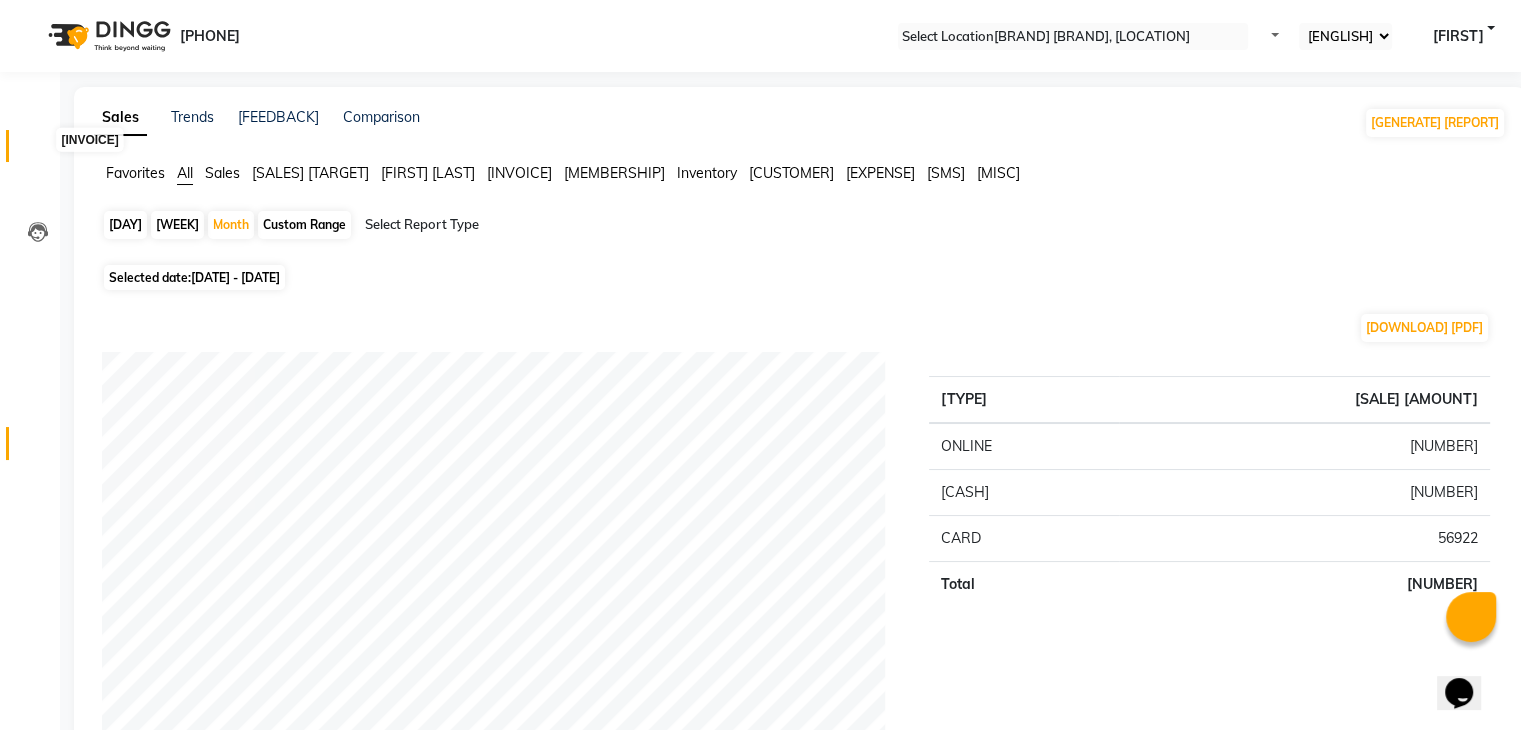 click at bounding box center [37, 151] 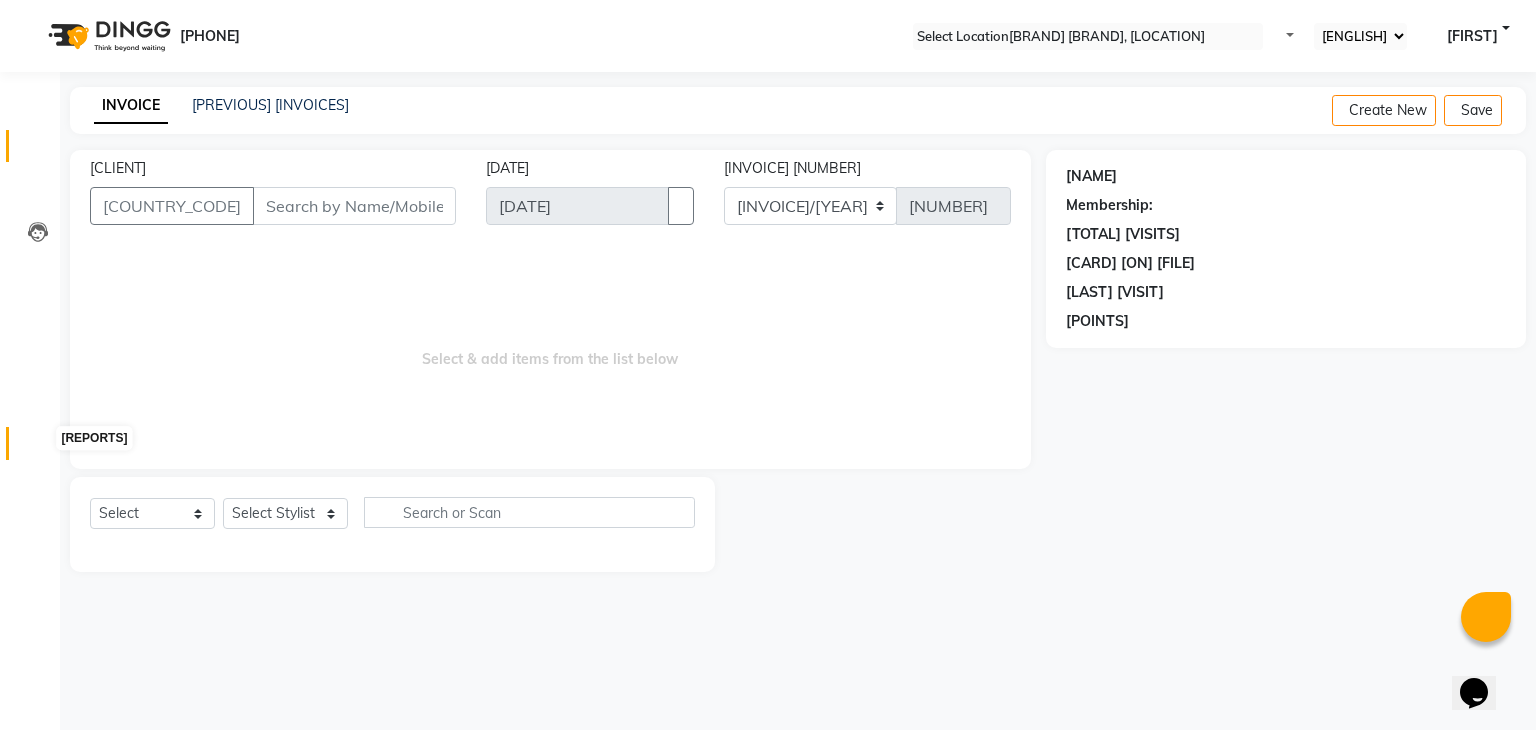 click at bounding box center (38, 448) 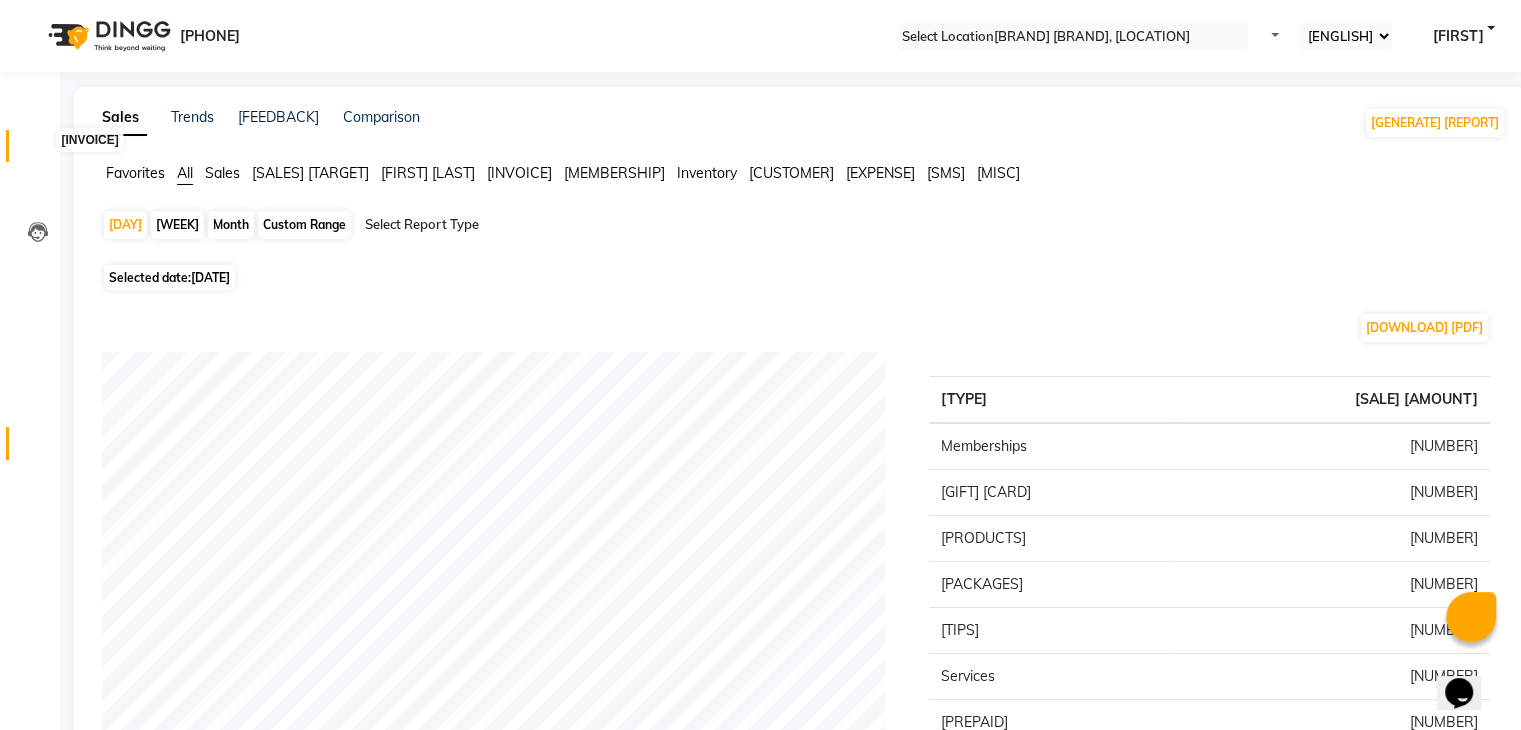 click at bounding box center [38, 151] 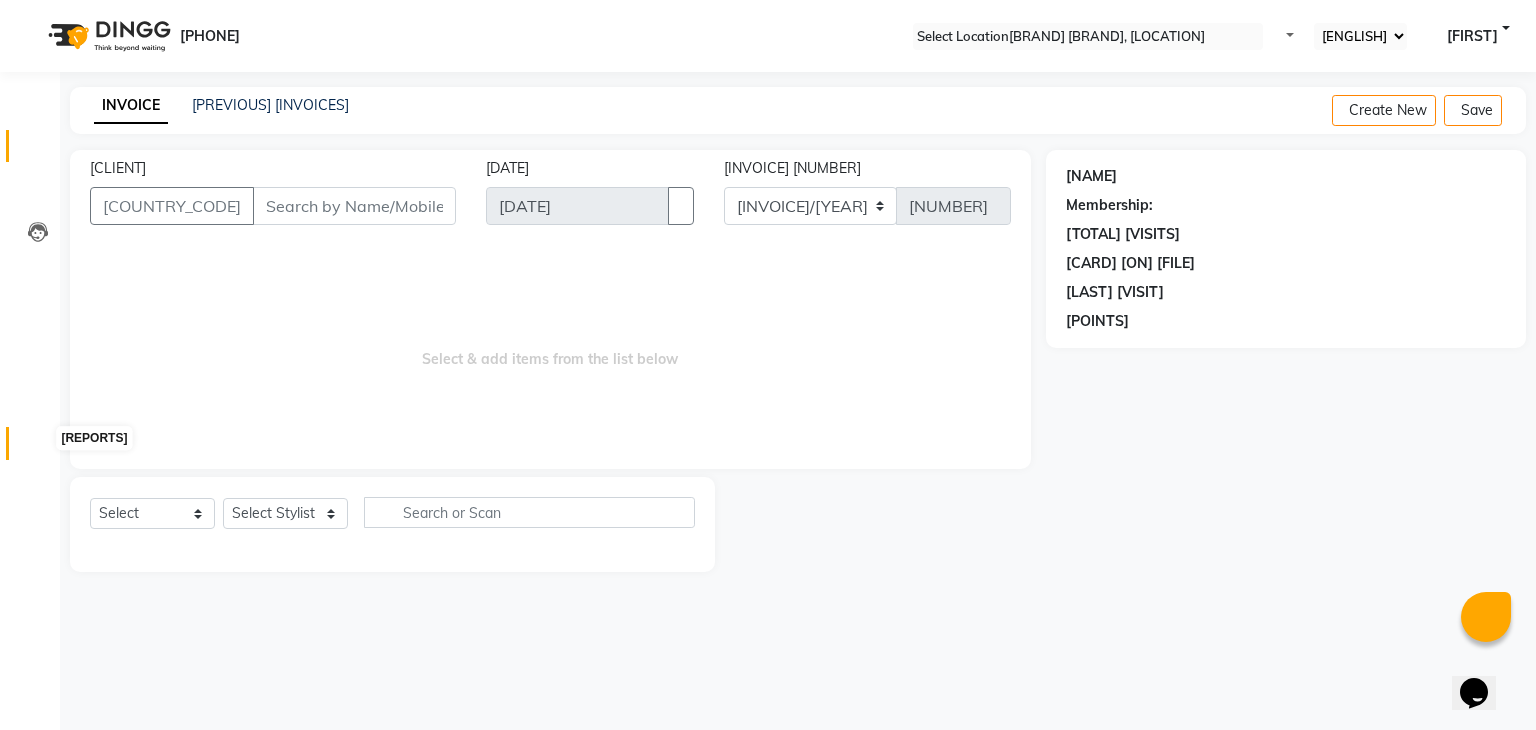 click at bounding box center (38, 448) 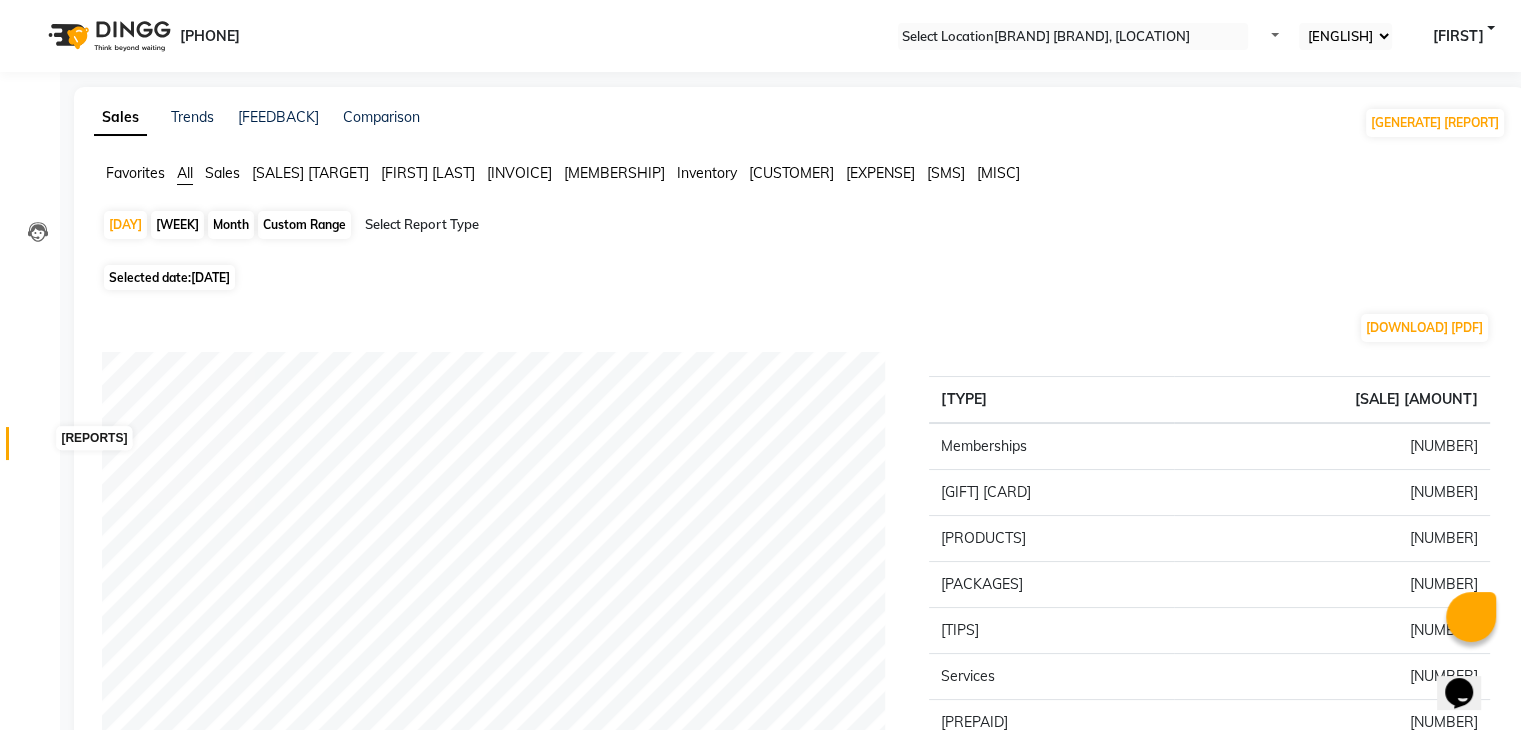click at bounding box center [37, 448] 